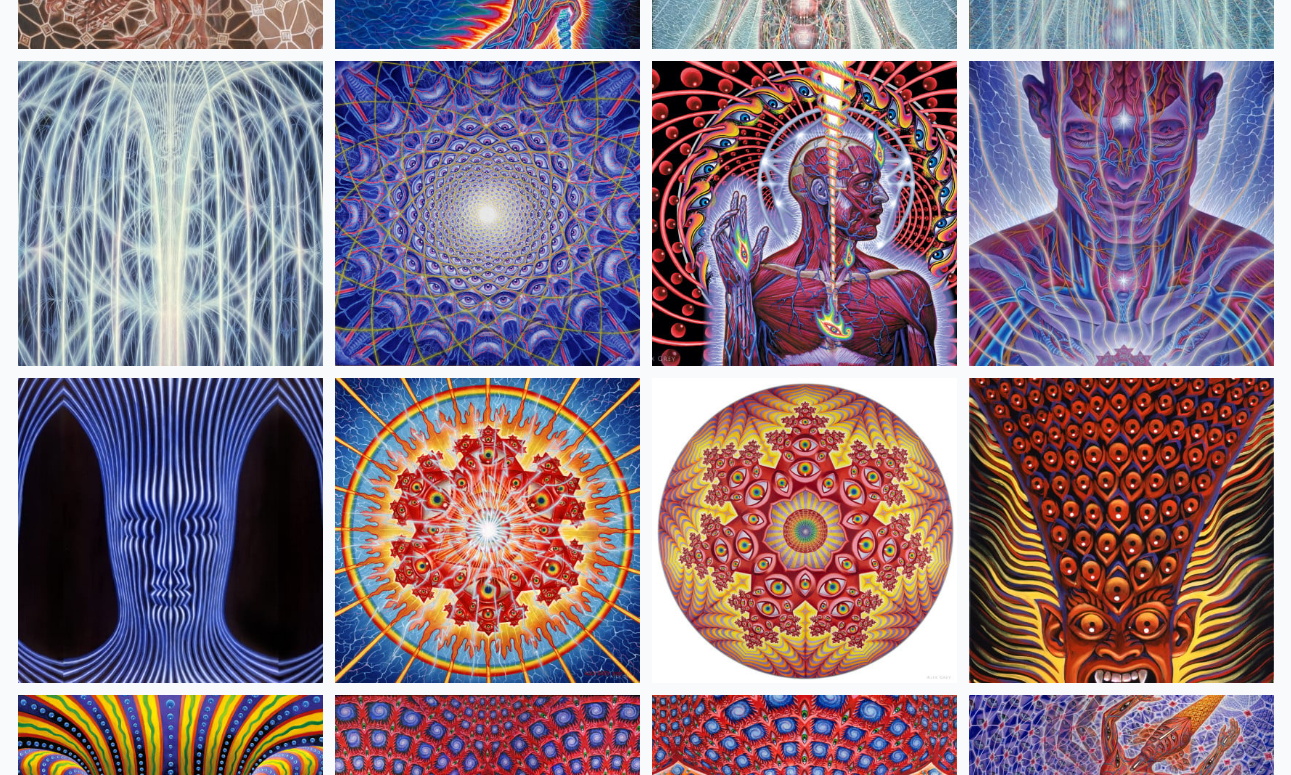 scroll, scrollTop: 244, scrollLeft: 0, axis: vertical 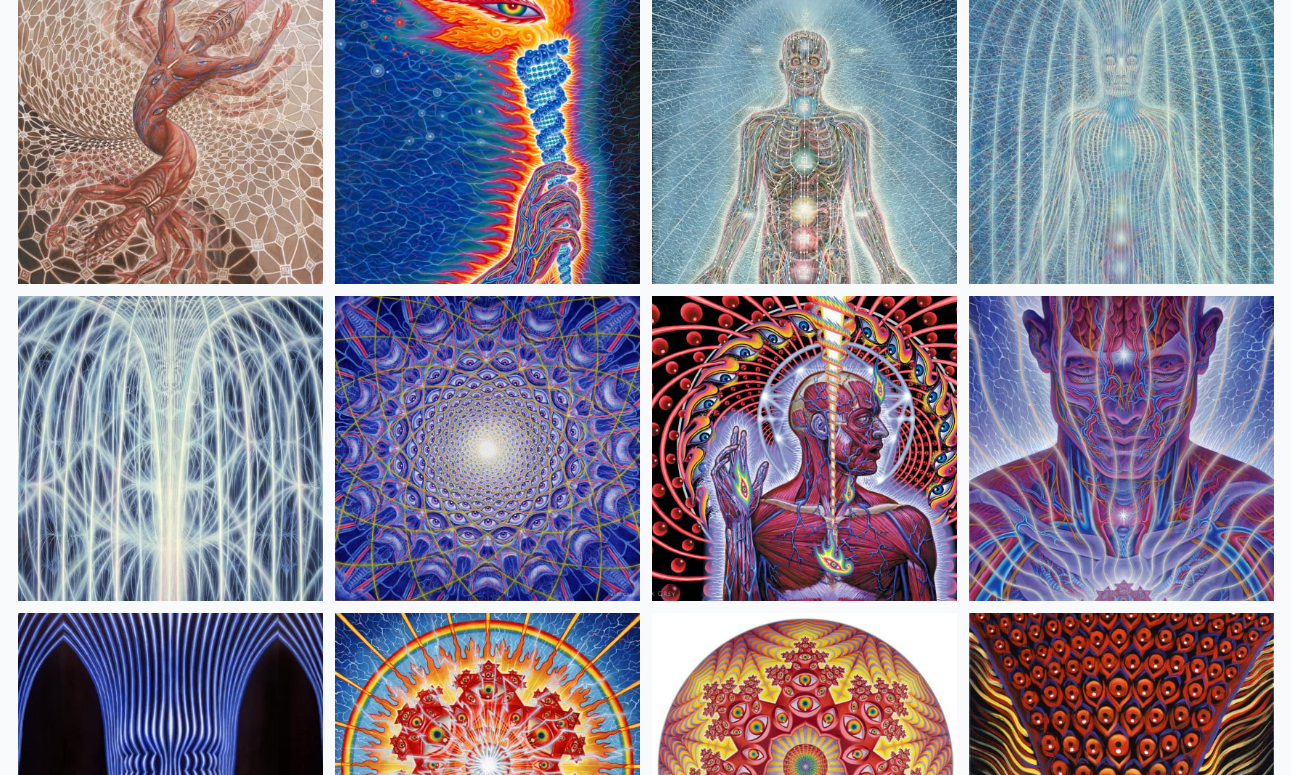 click at bounding box center [804, 448] 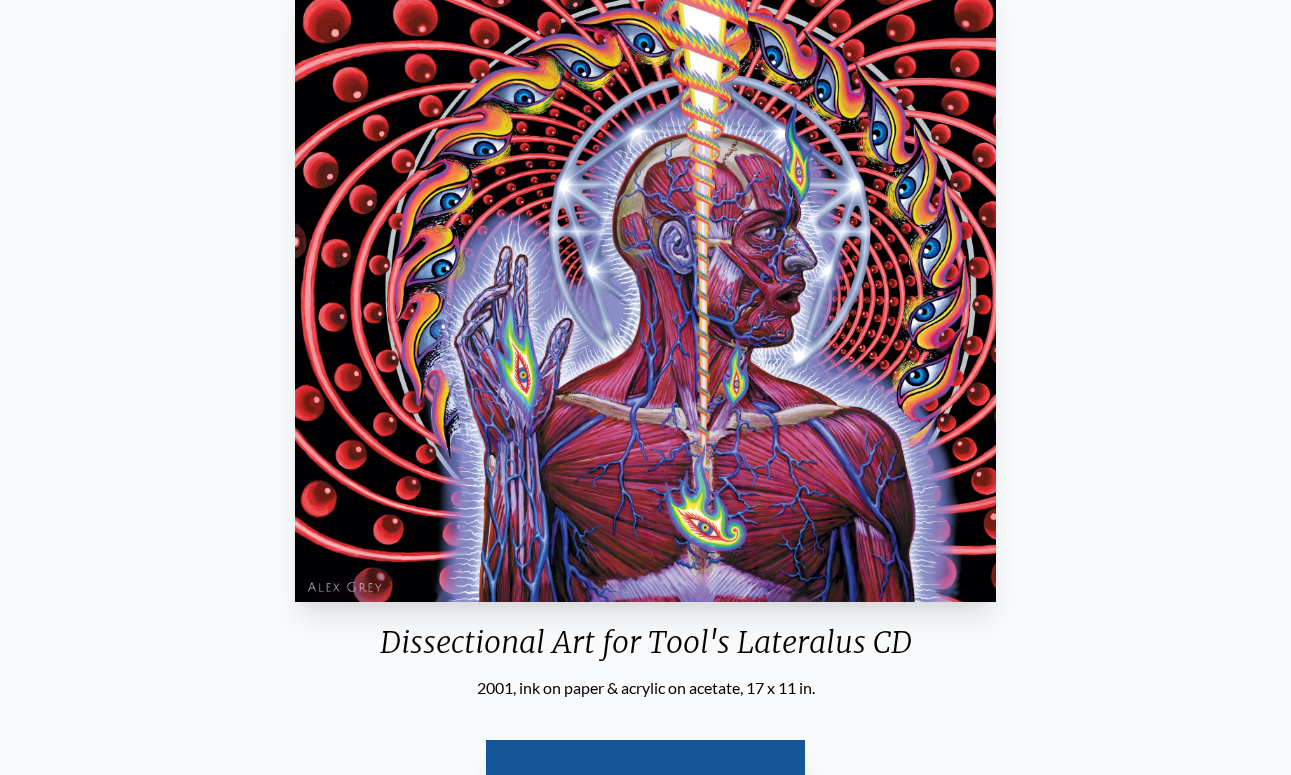 scroll, scrollTop: 210, scrollLeft: 0, axis: vertical 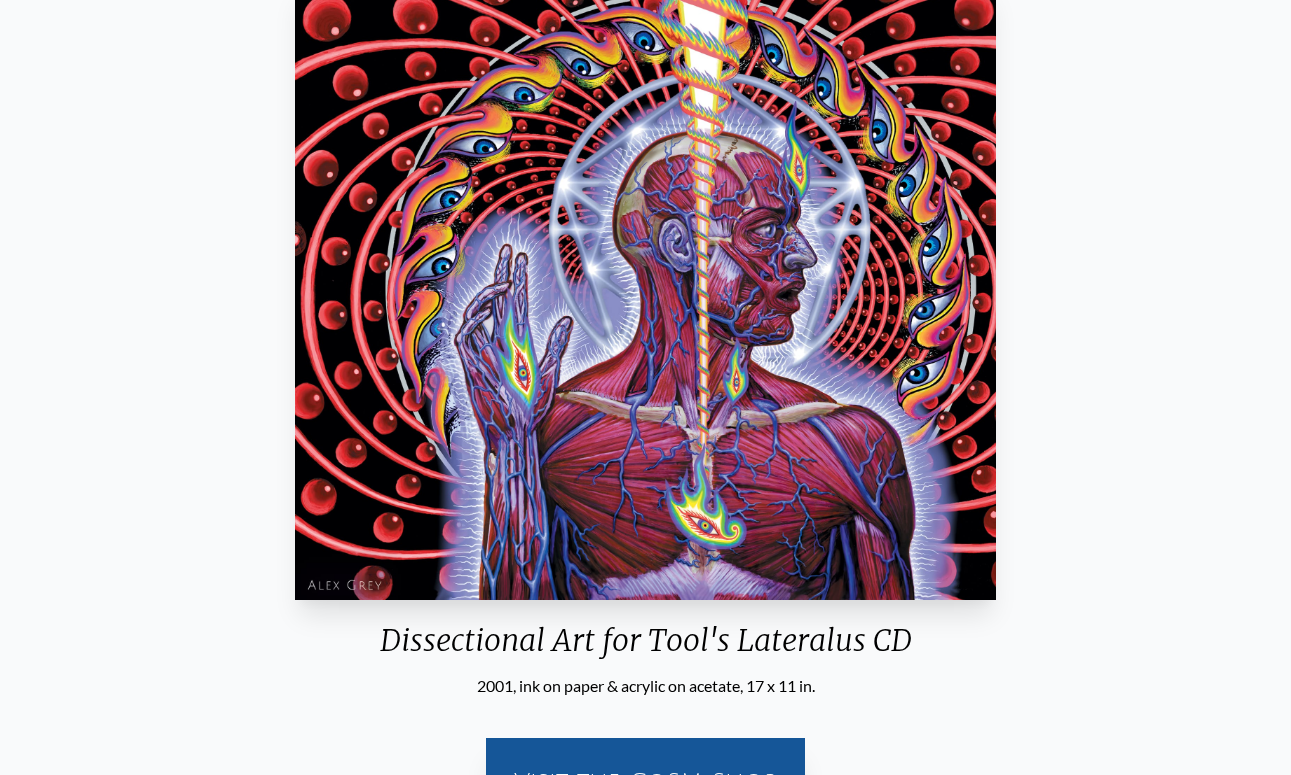click on "Visit the CoSM Shop" at bounding box center [645, 782] 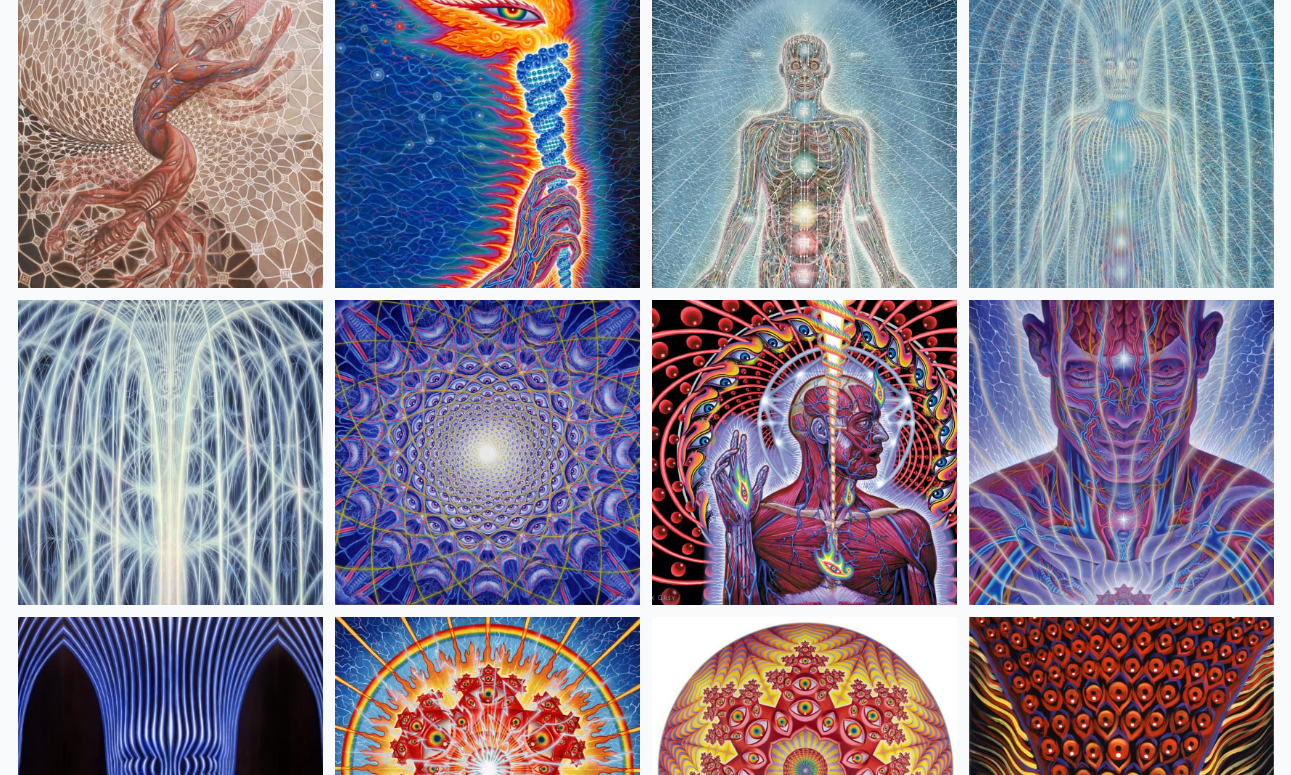 scroll, scrollTop: 242, scrollLeft: 0, axis: vertical 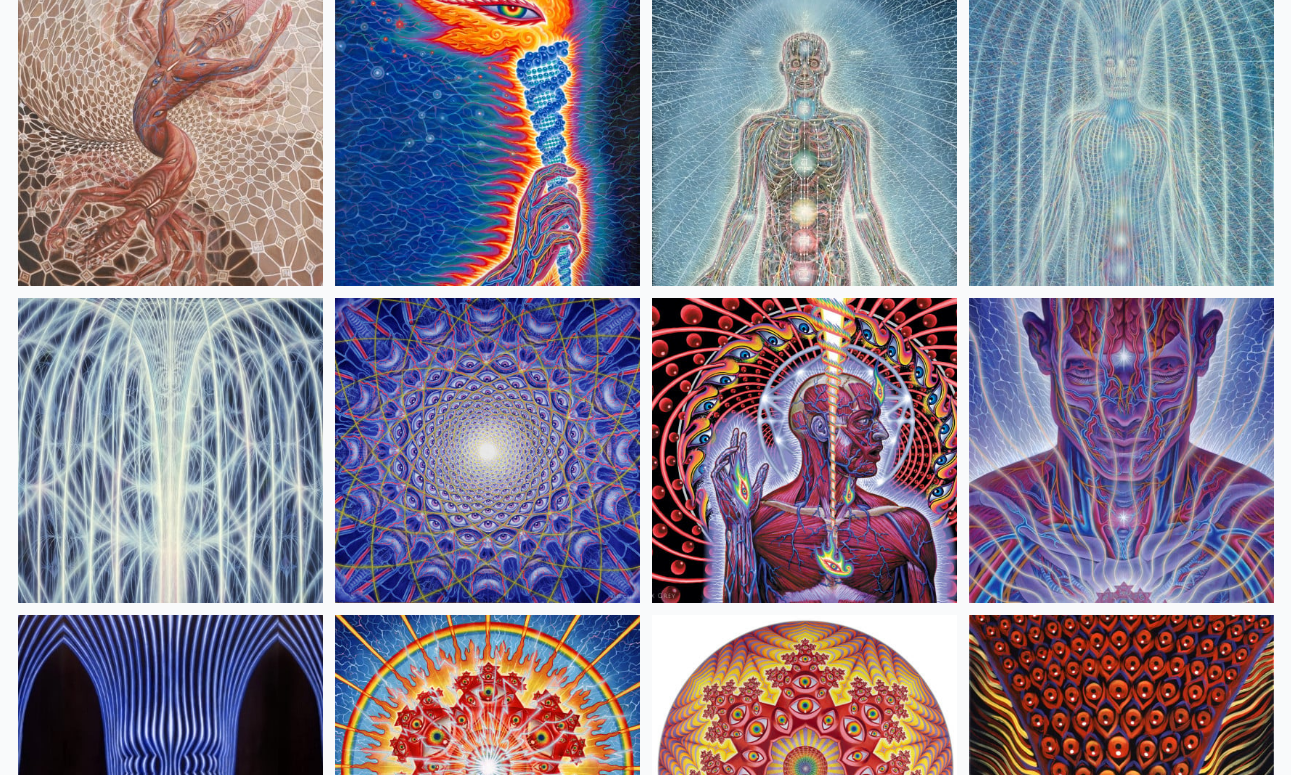 click at bounding box center [804, 450] 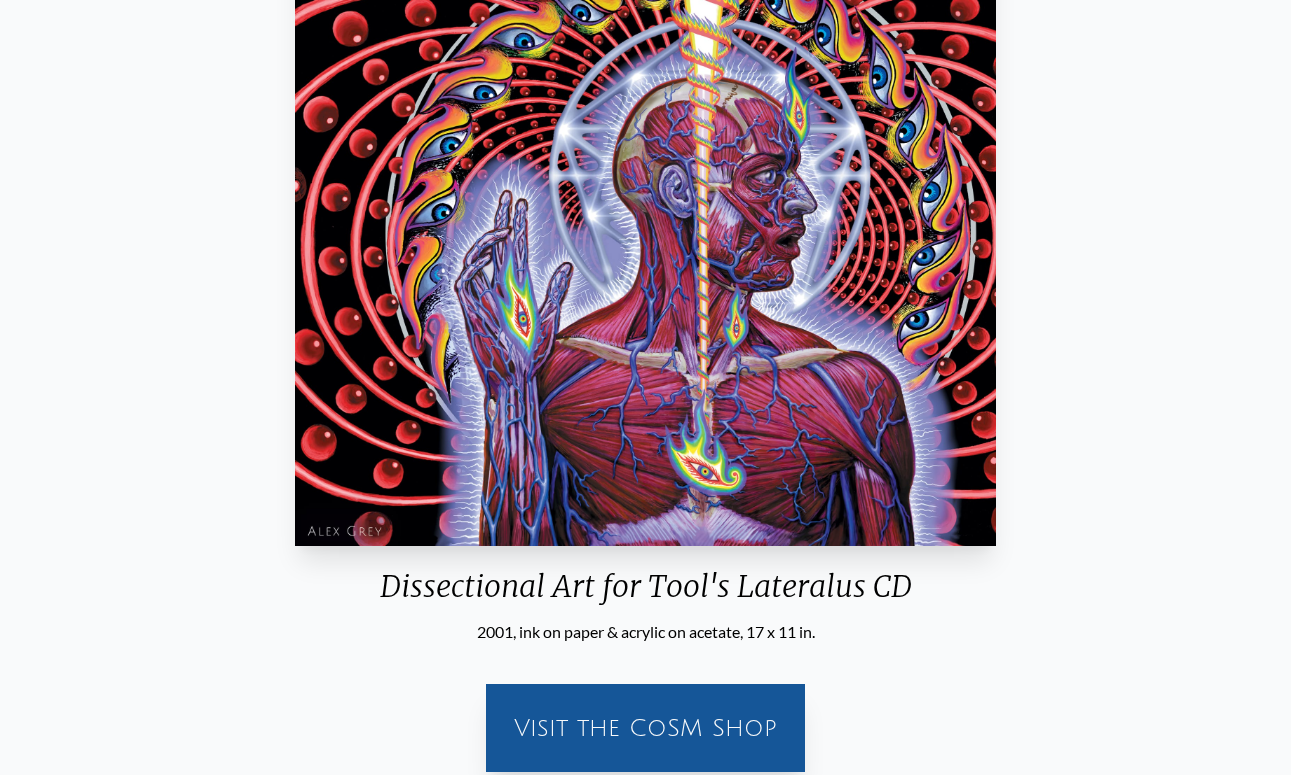 scroll, scrollTop: 265, scrollLeft: 0, axis: vertical 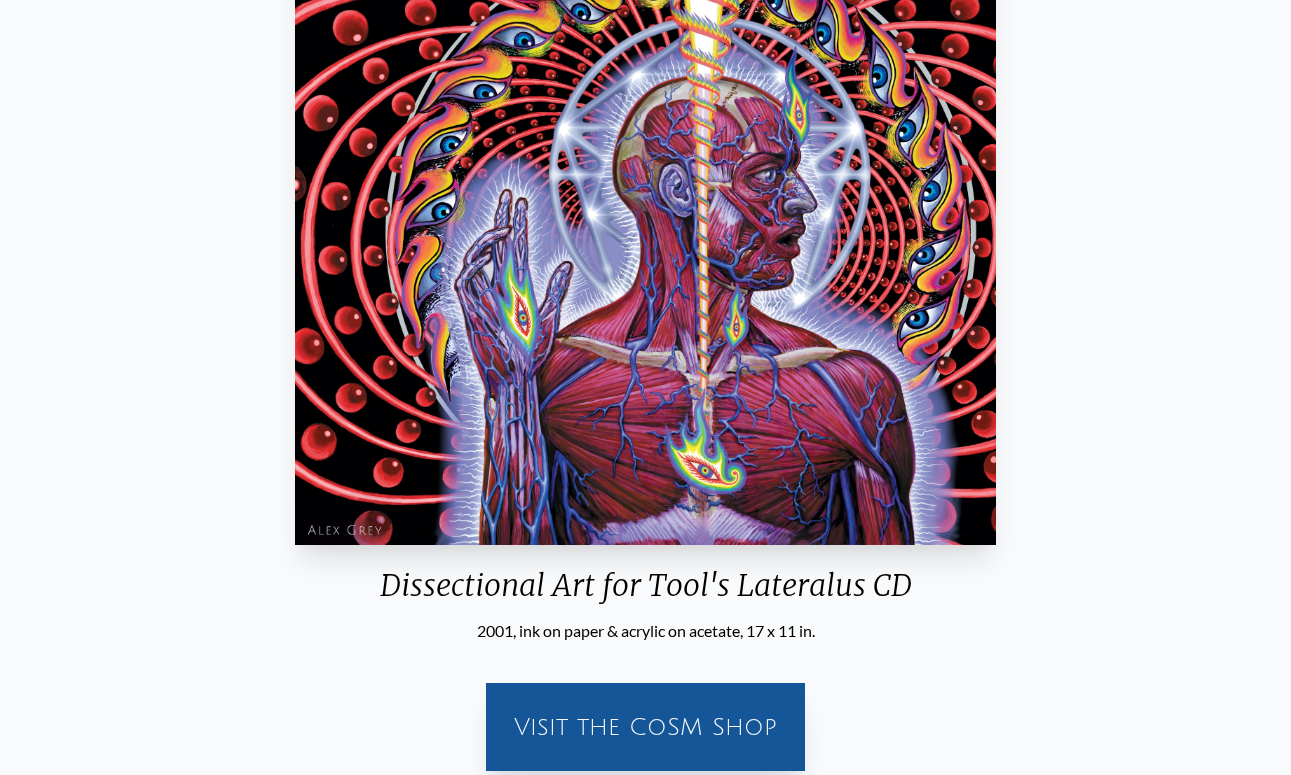 click on "Visit the CoSM Shop" at bounding box center [645, 727] 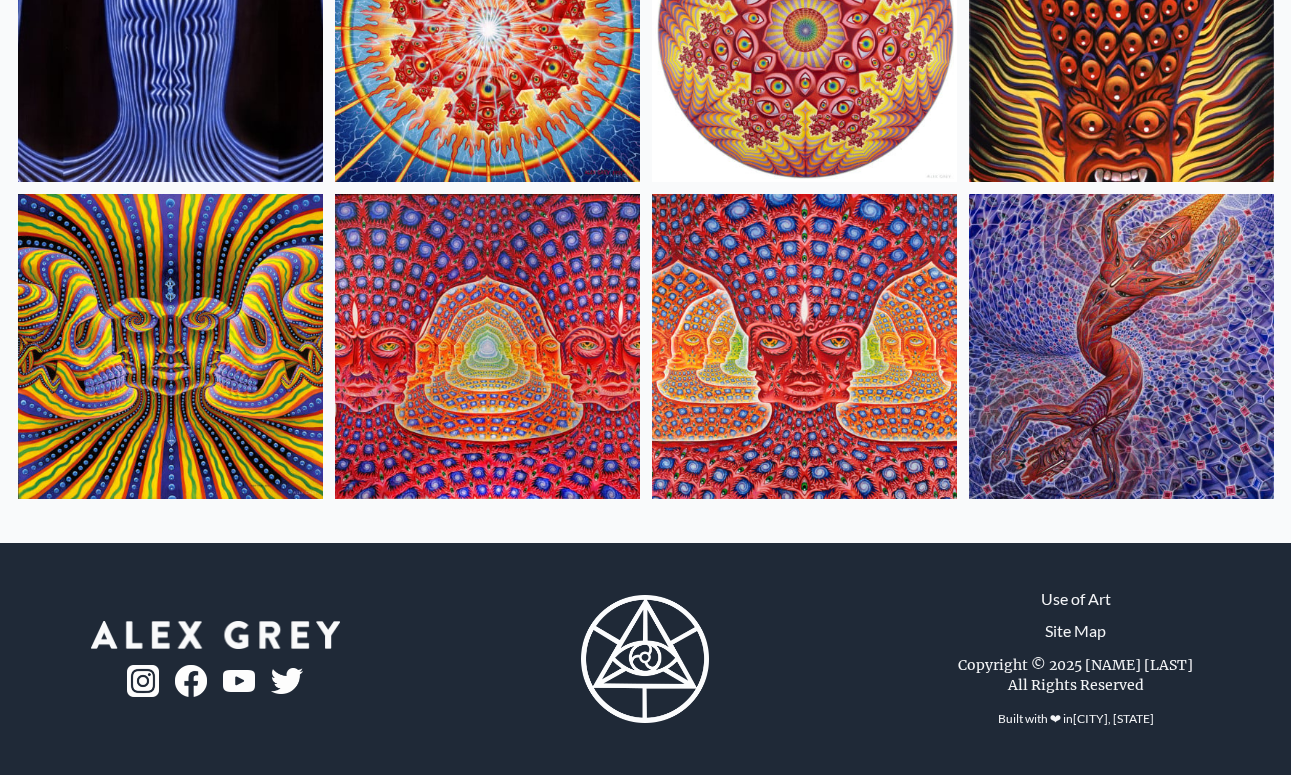 scroll, scrollTop: 980, scrollLeft: 0, axis: vertical 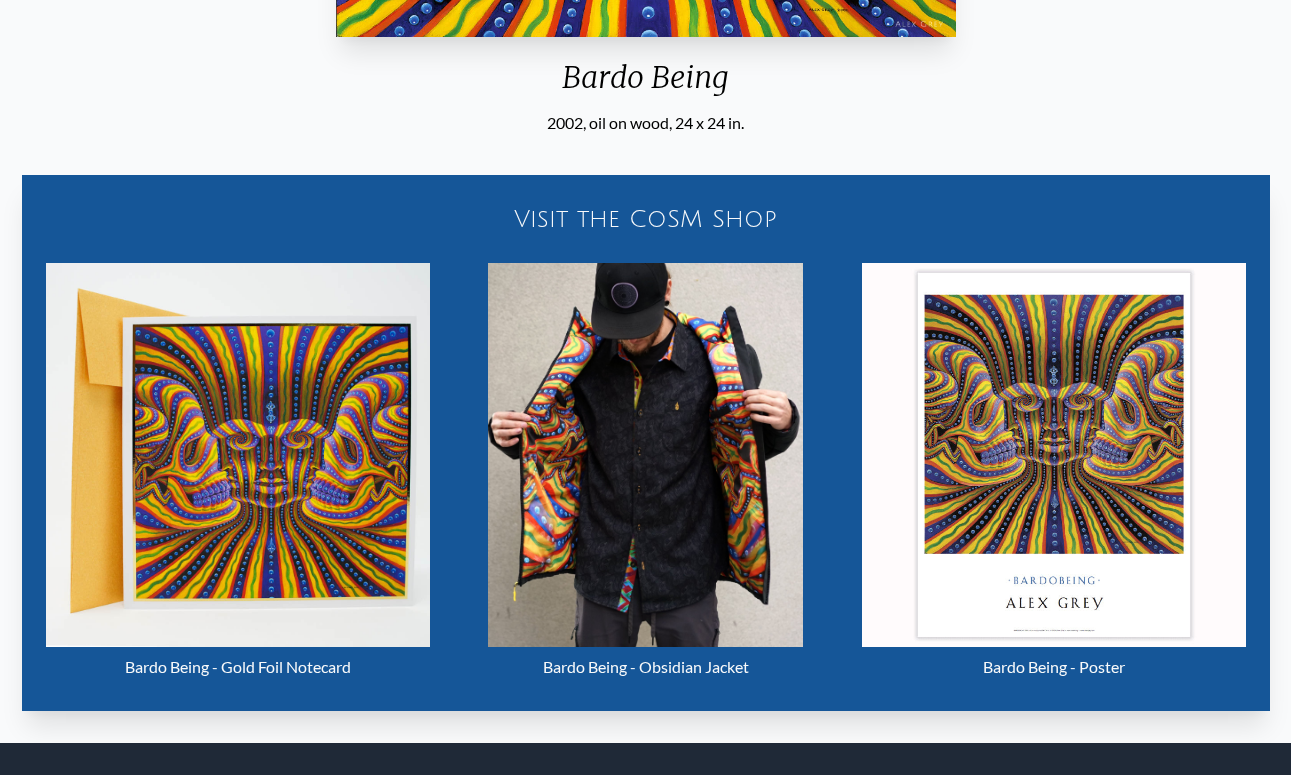 click at bounding box center [1054, 455] 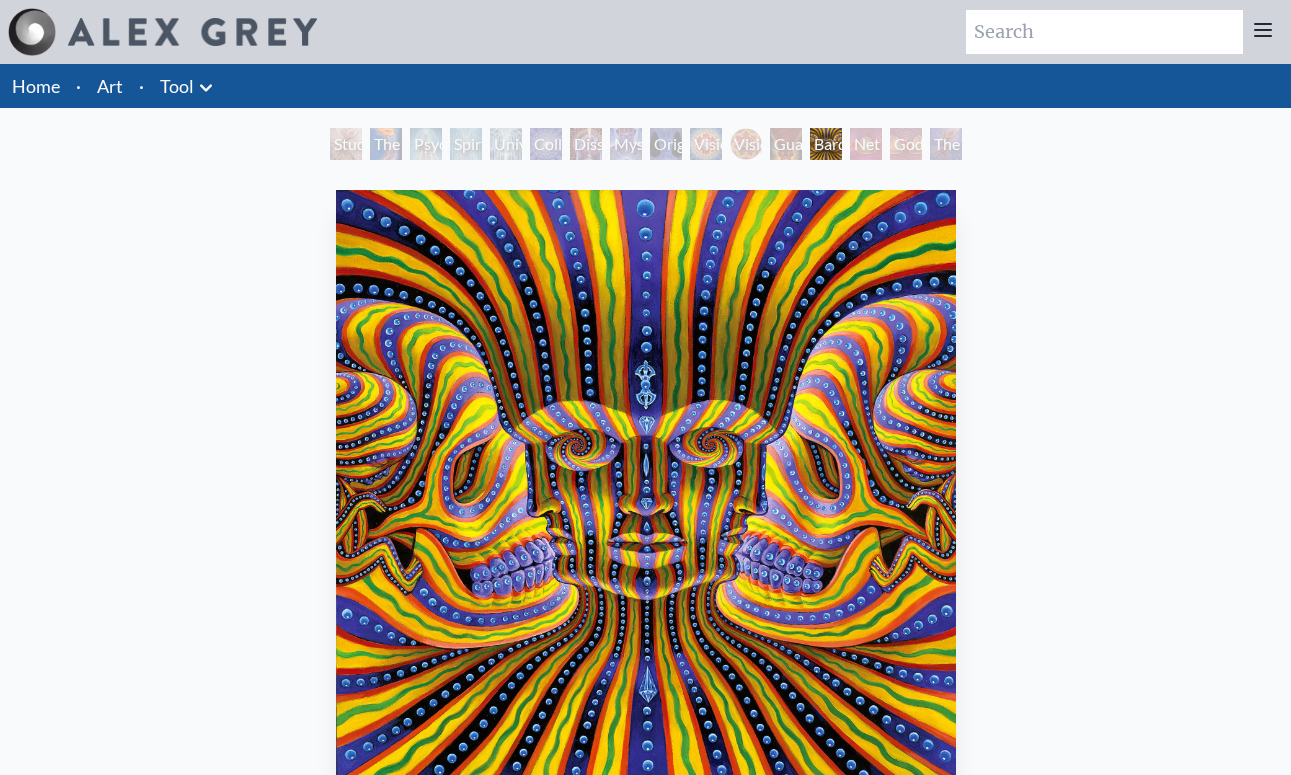 scroll, scrollTop: 0, scrollLeft: 0, axis: both 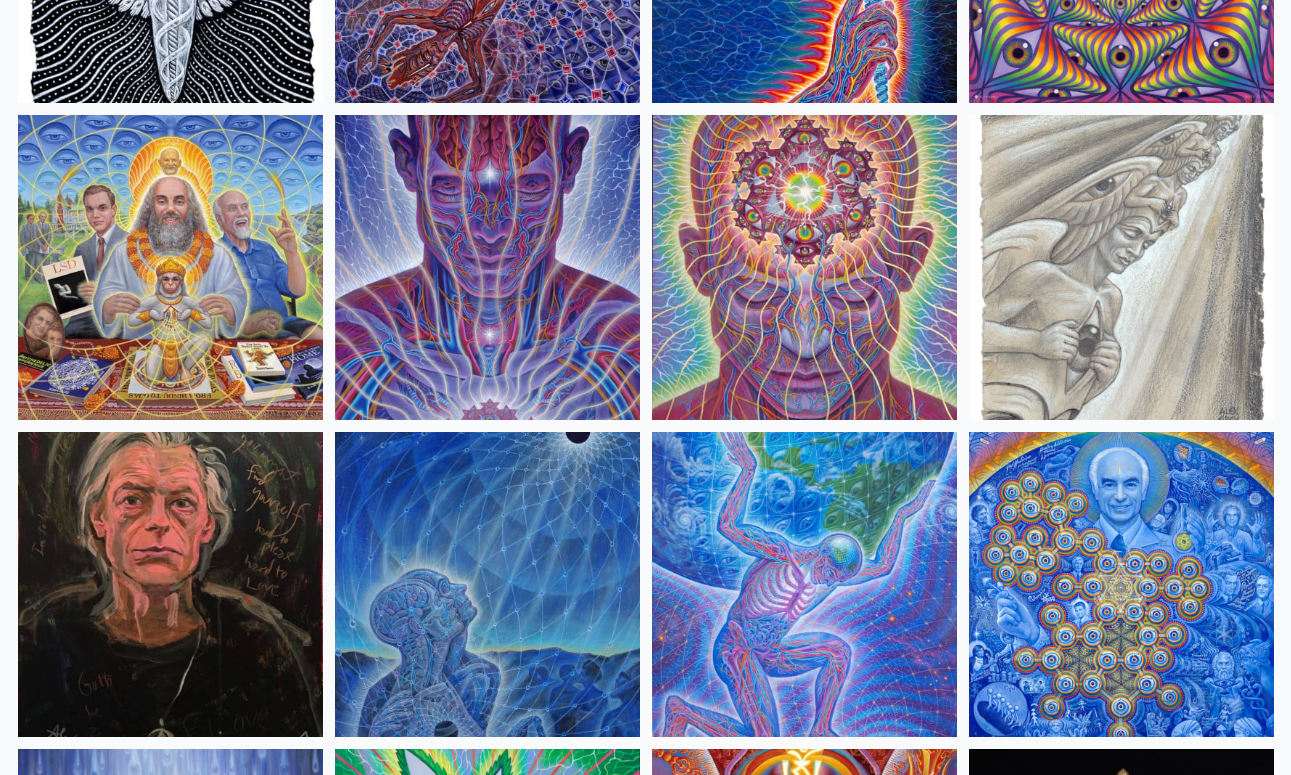 click at bounding box center [487, 267] 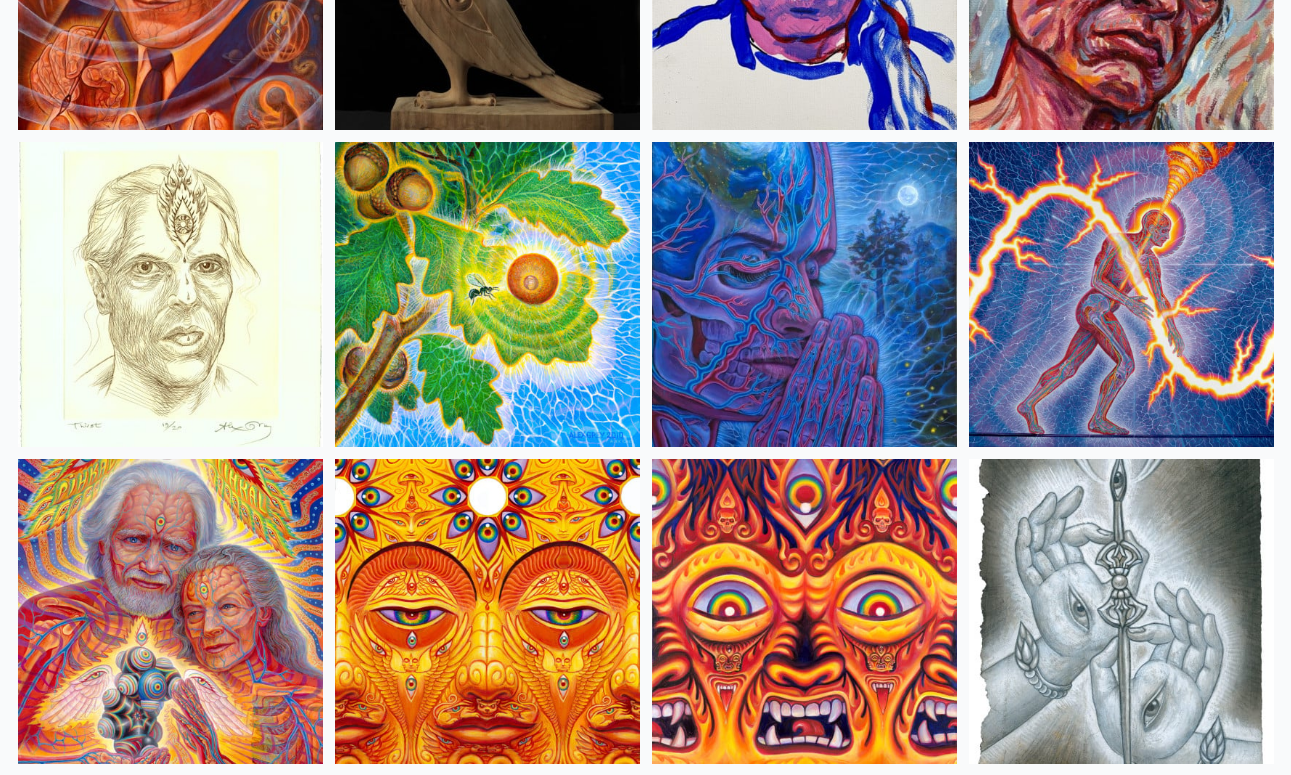 scroll, scrollTop: 5789, scrollLeft: 0, axis: vertical 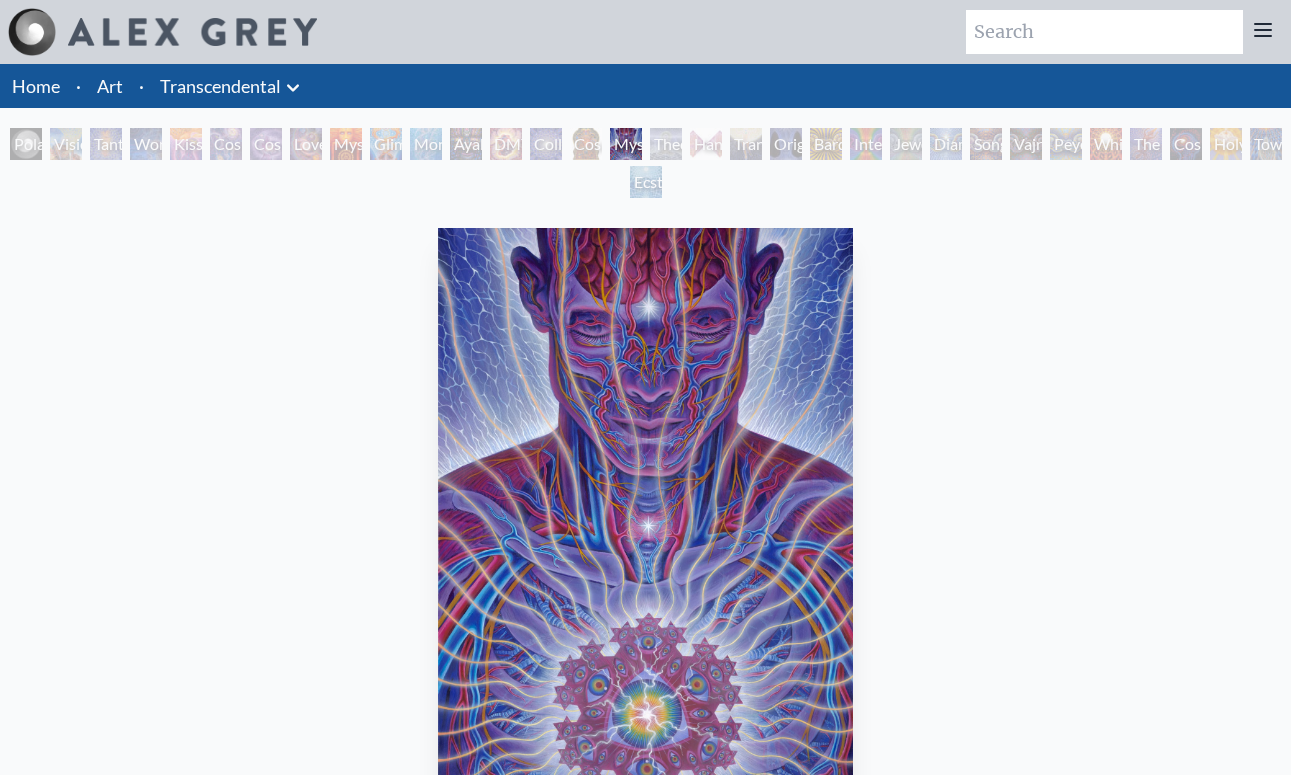 click on "Home" at bounding box center [36, 86] 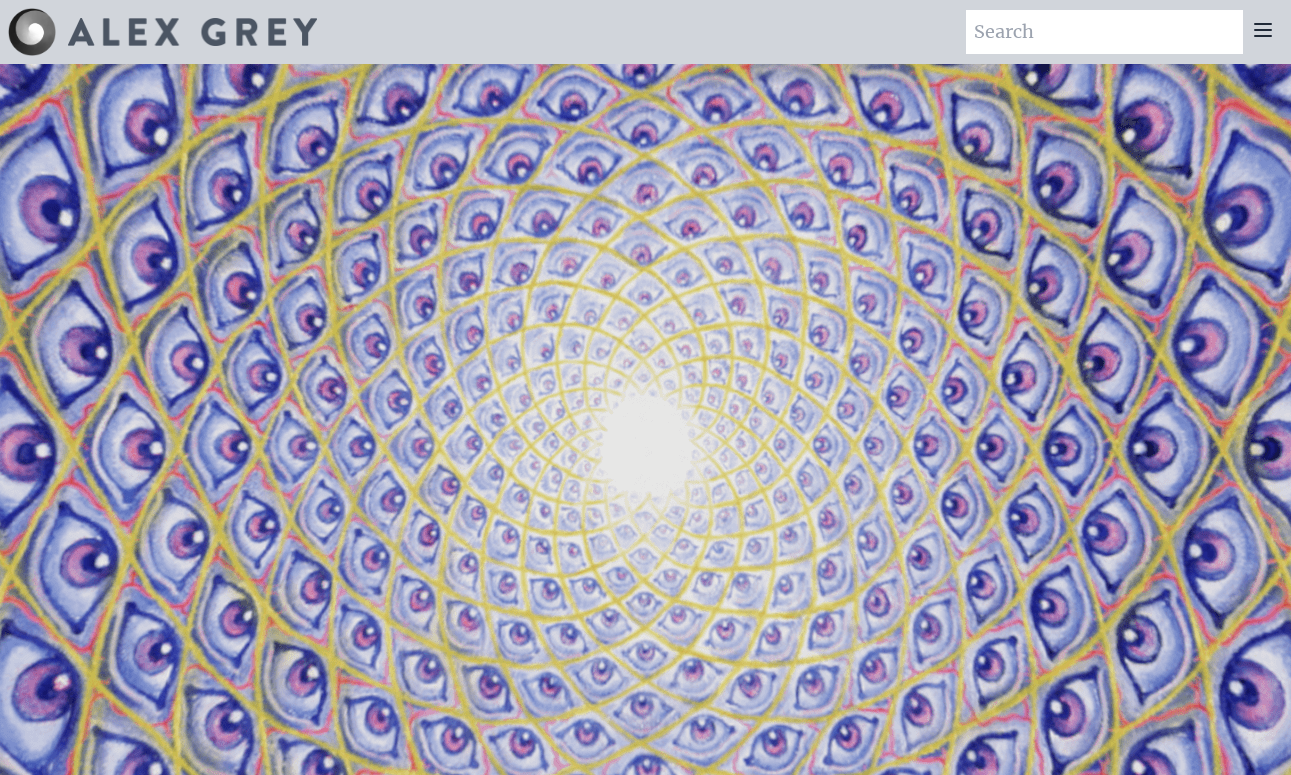 scroll, scrollTop: 0, scrollLeft: 0, axis: both 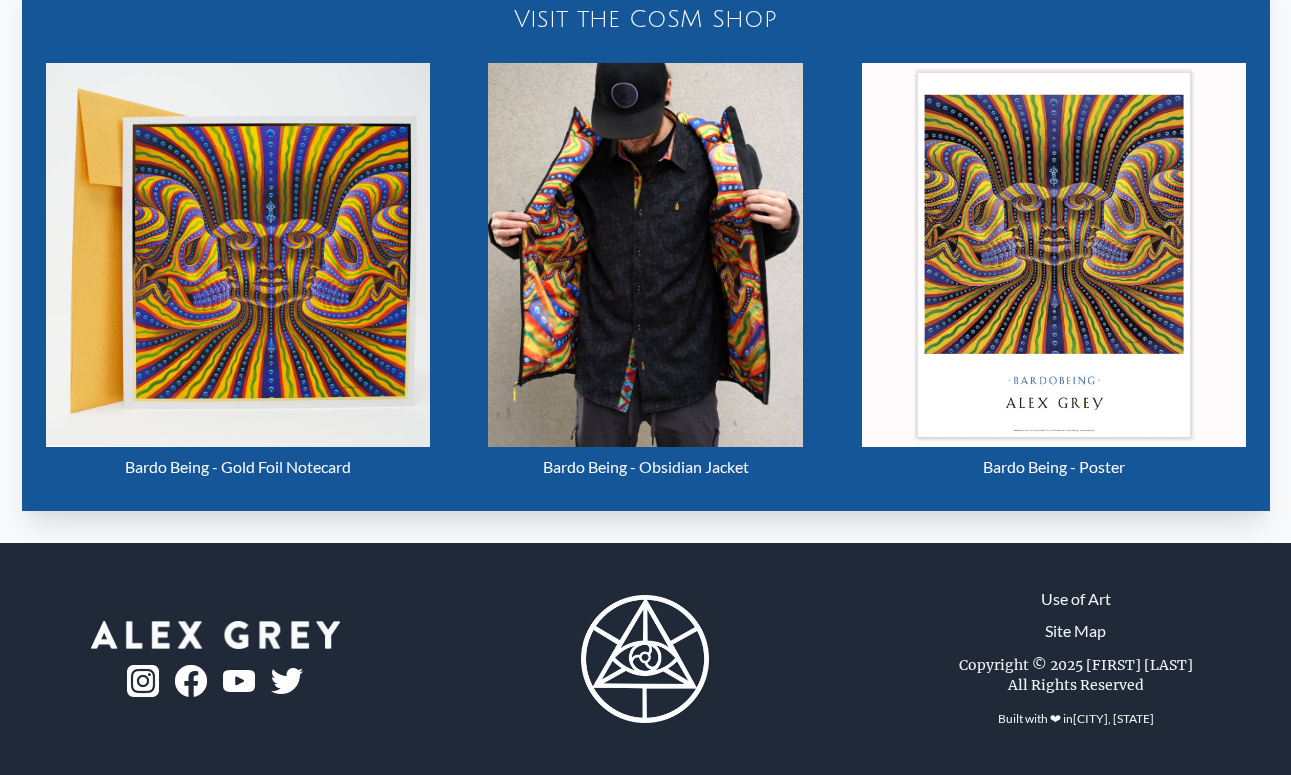 click at bounding box center (1054, 255) 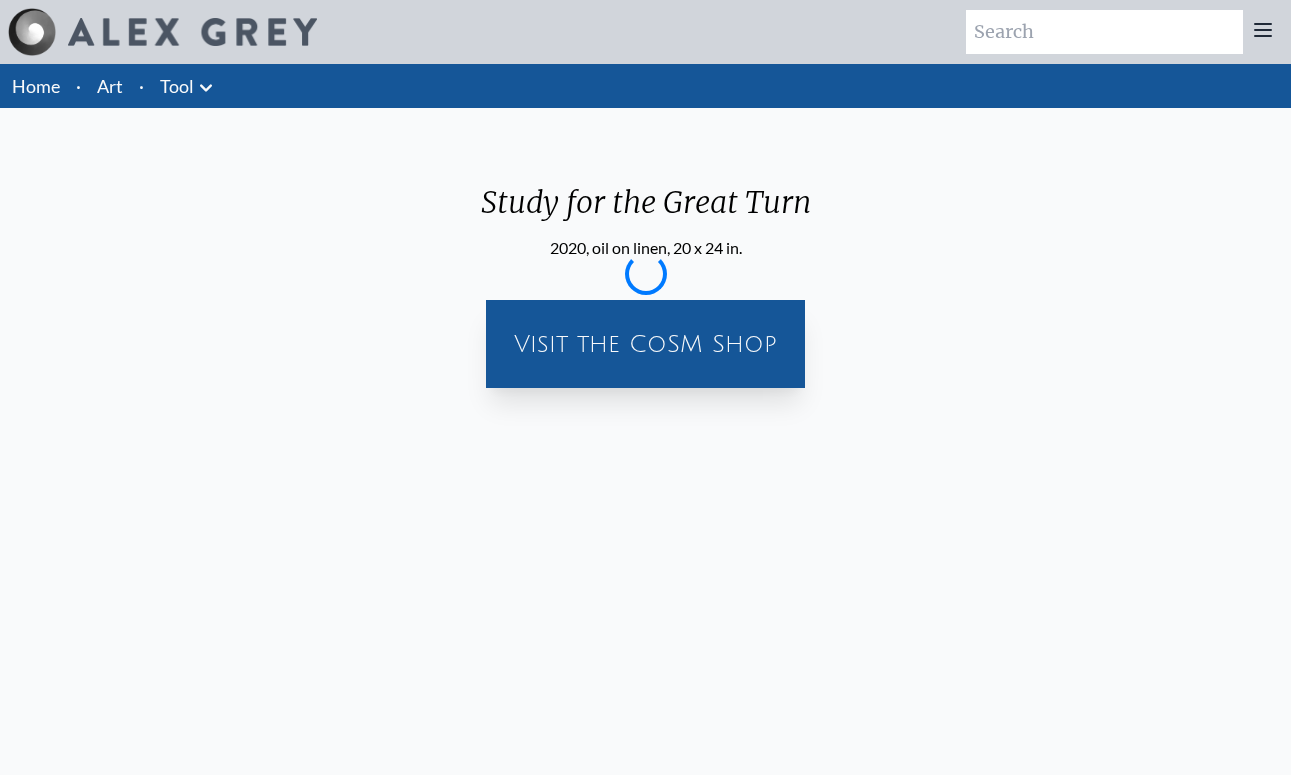 scroll, scrollTop: 0, scrollLeft: 0, axis: both 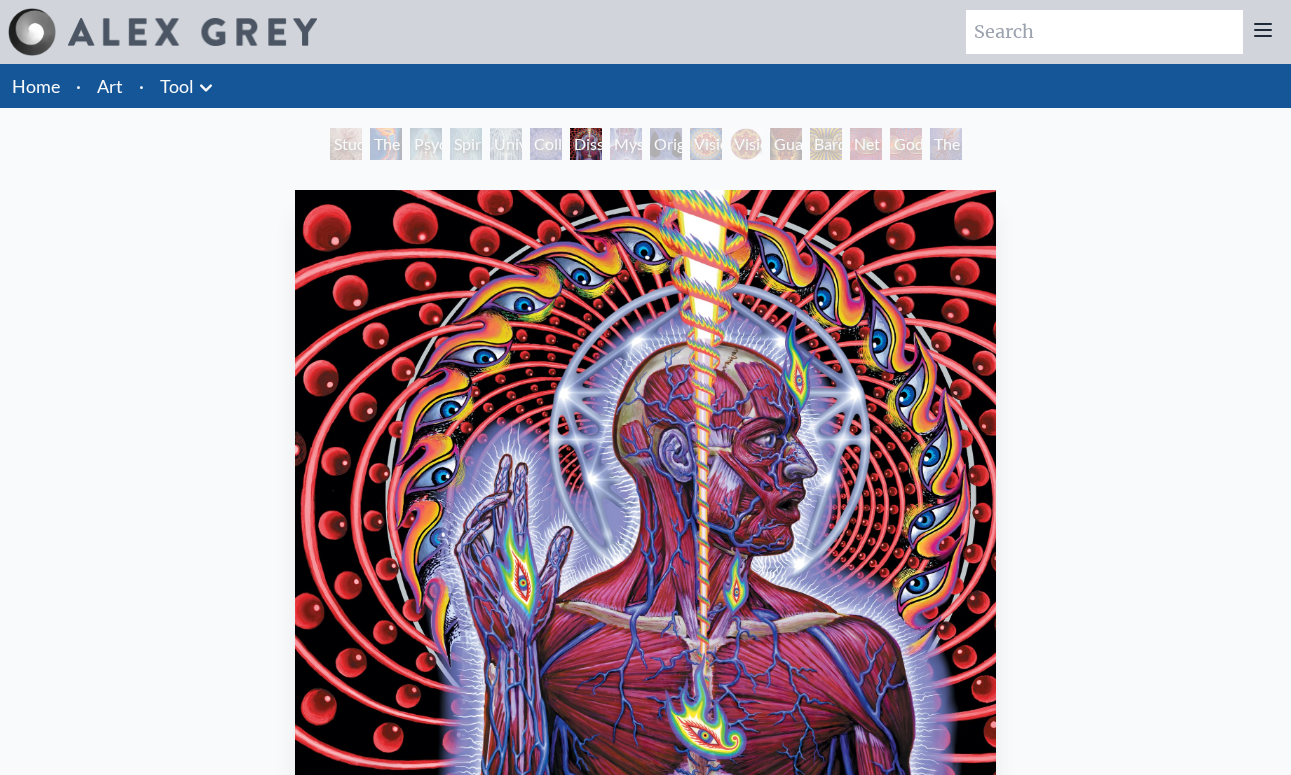 click at bounding box center [645, 500] 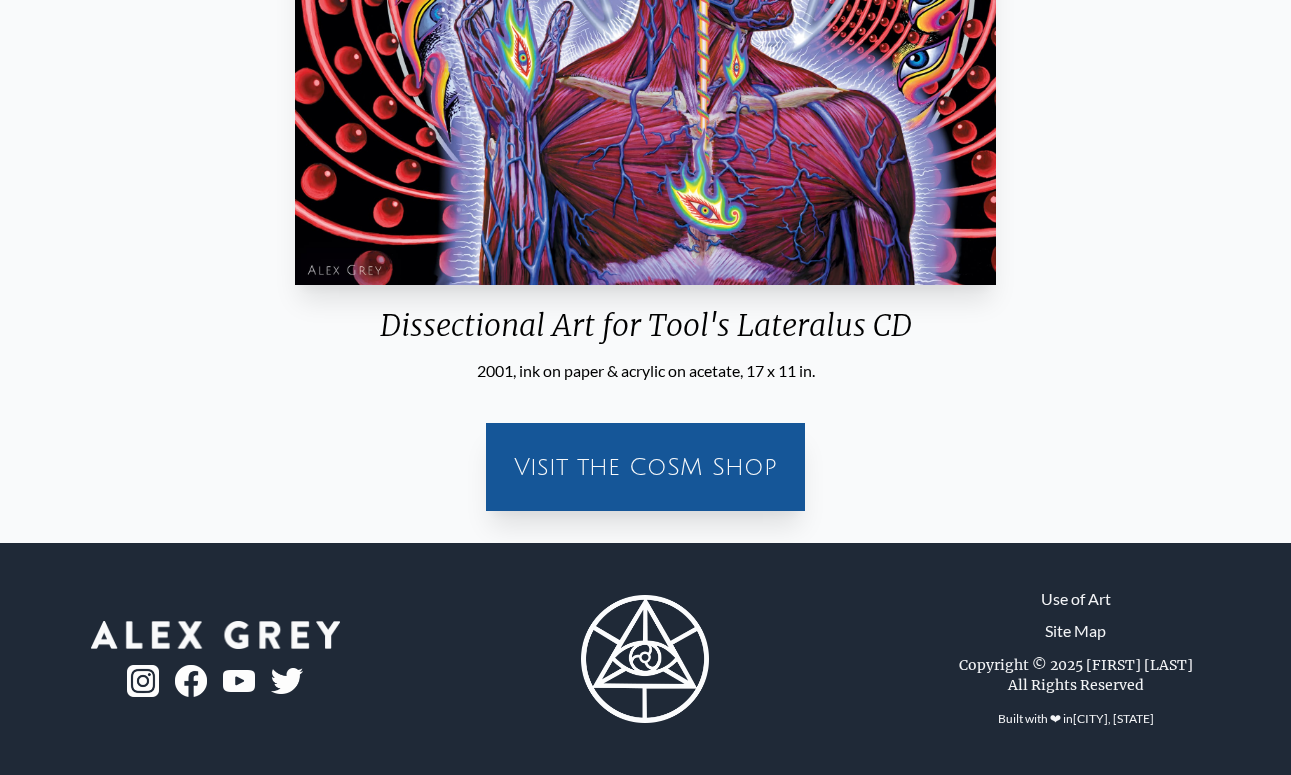 scroll, scrollTop: 525, scrollLeft: 0, axis: vertical 